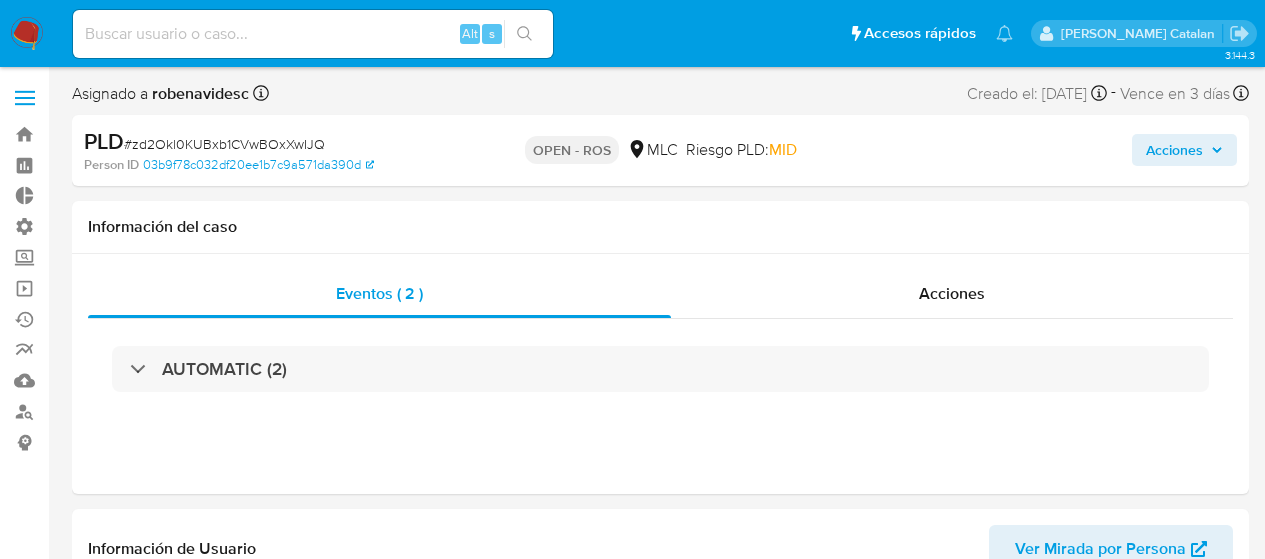 select on "10" 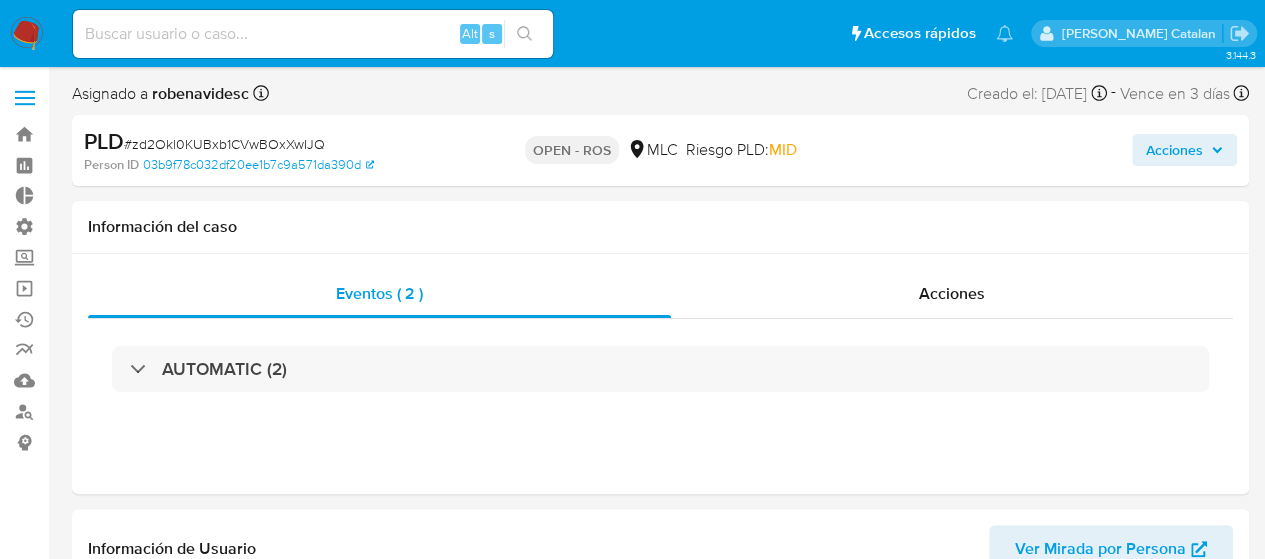 scroll, scrollTop: 797, scrollLeft: 0, axis: vertical 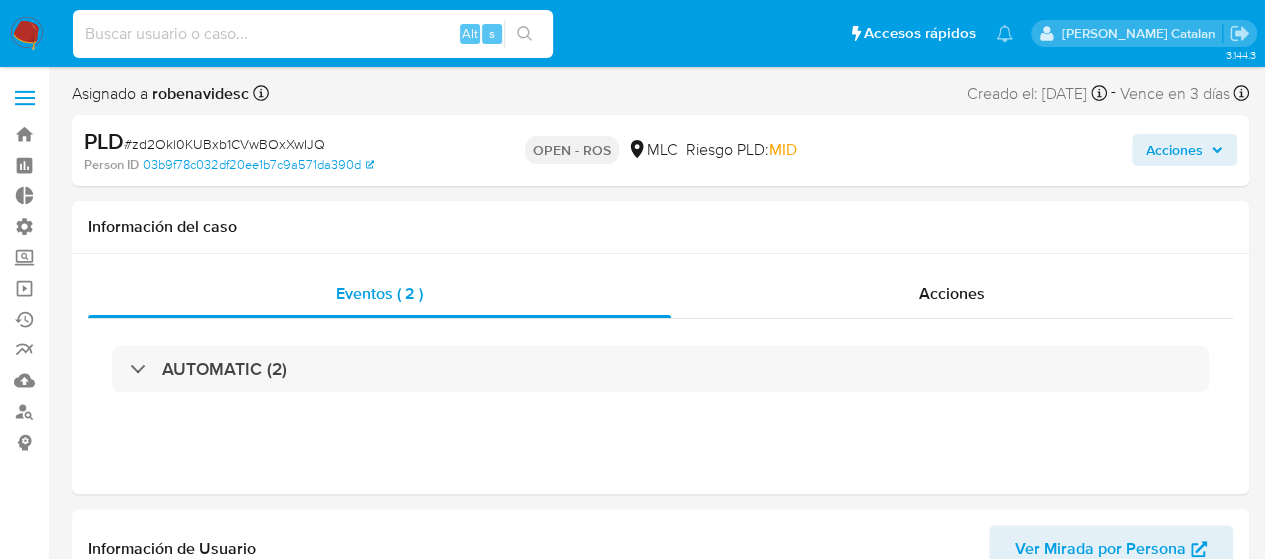 paste on "heHTGUfMULLWpbJkQEZE6Q7H" 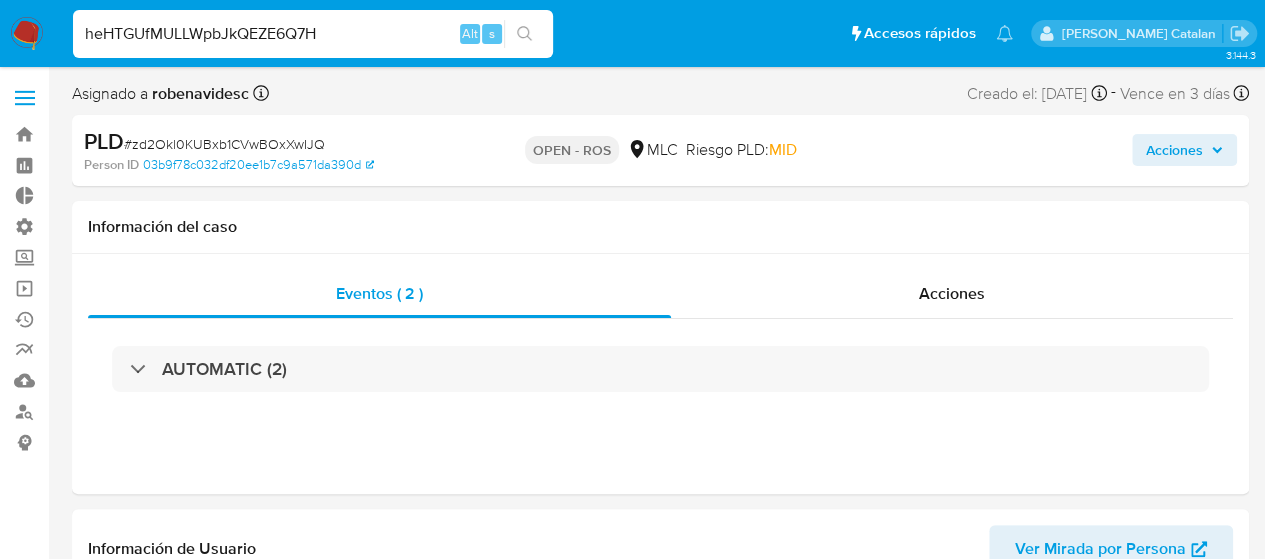 type on "heHTGUfMULLWpbJkQEZE6Q7H" 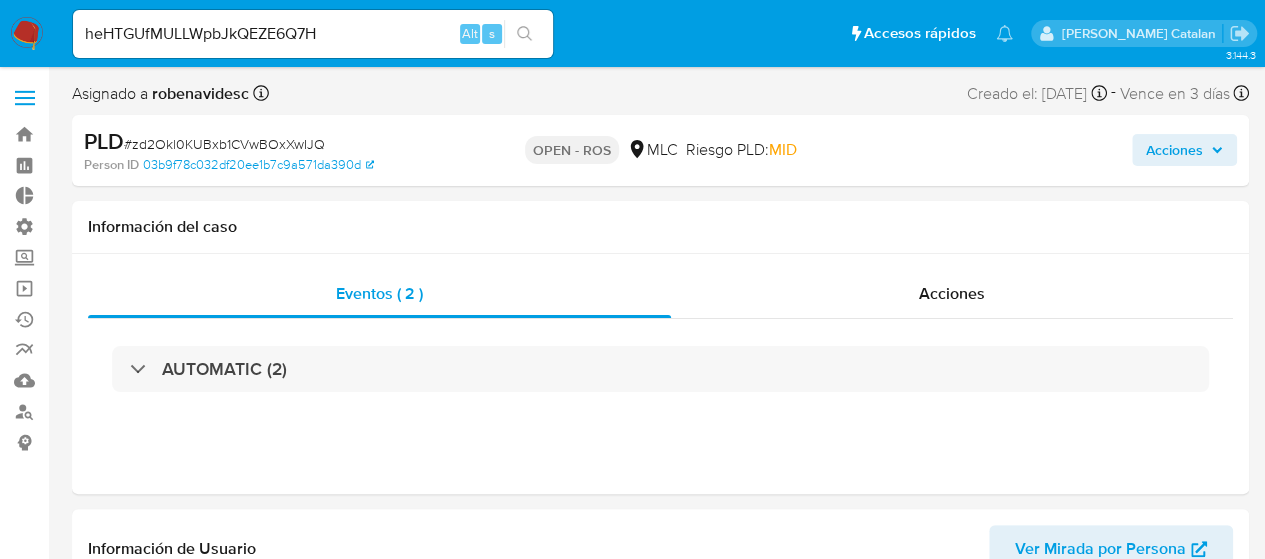 click 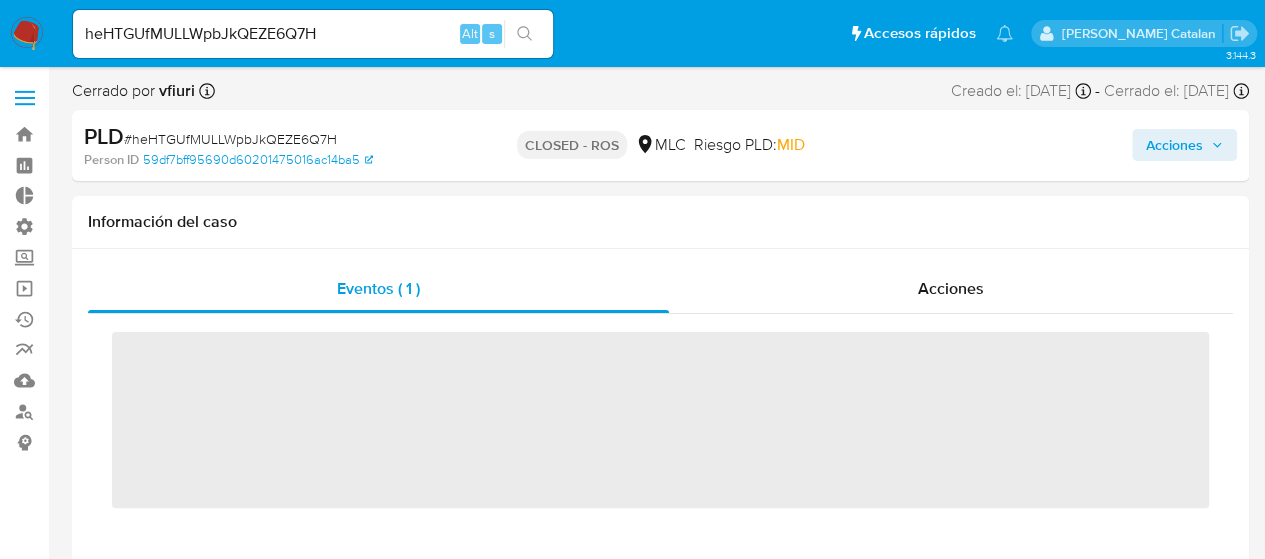 scroll, scrollTop: 797, scrollLeft: 0, axis: vertical 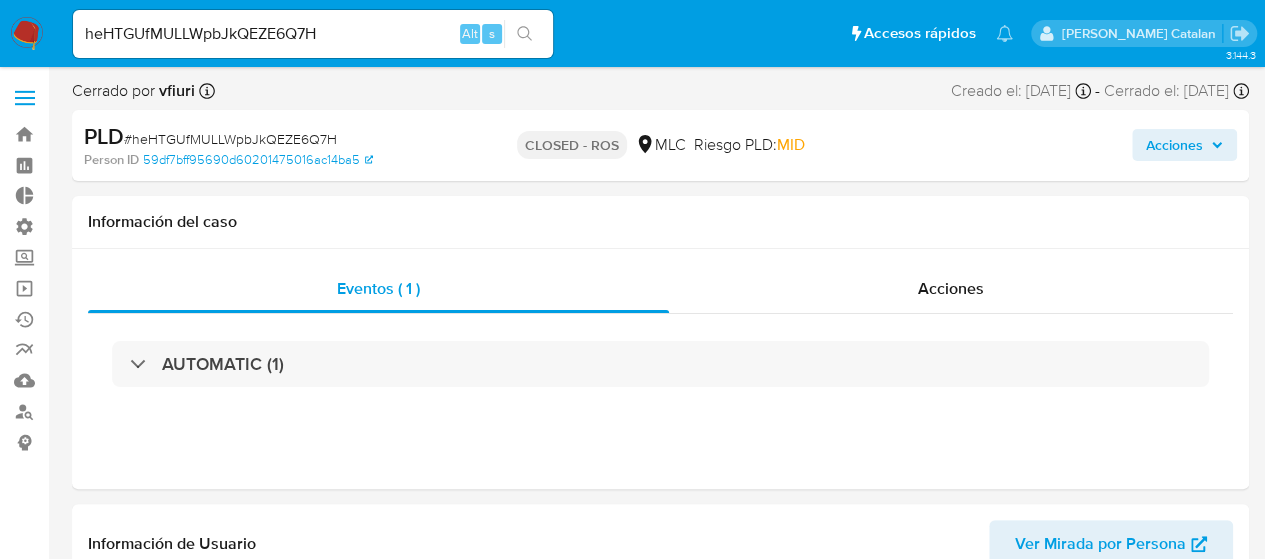 select on "10" 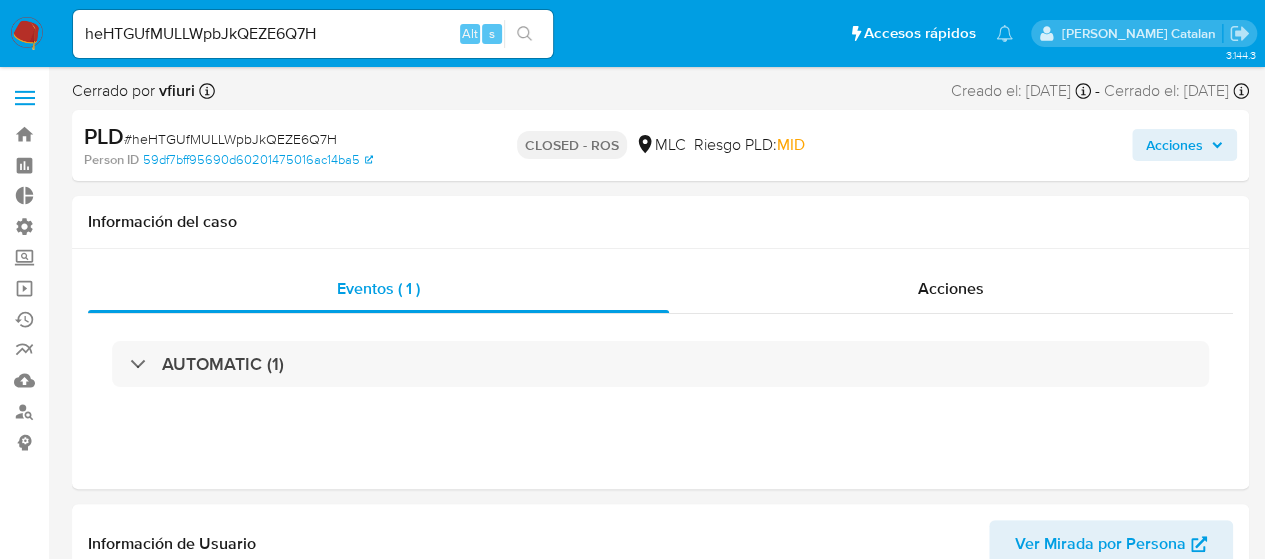 click 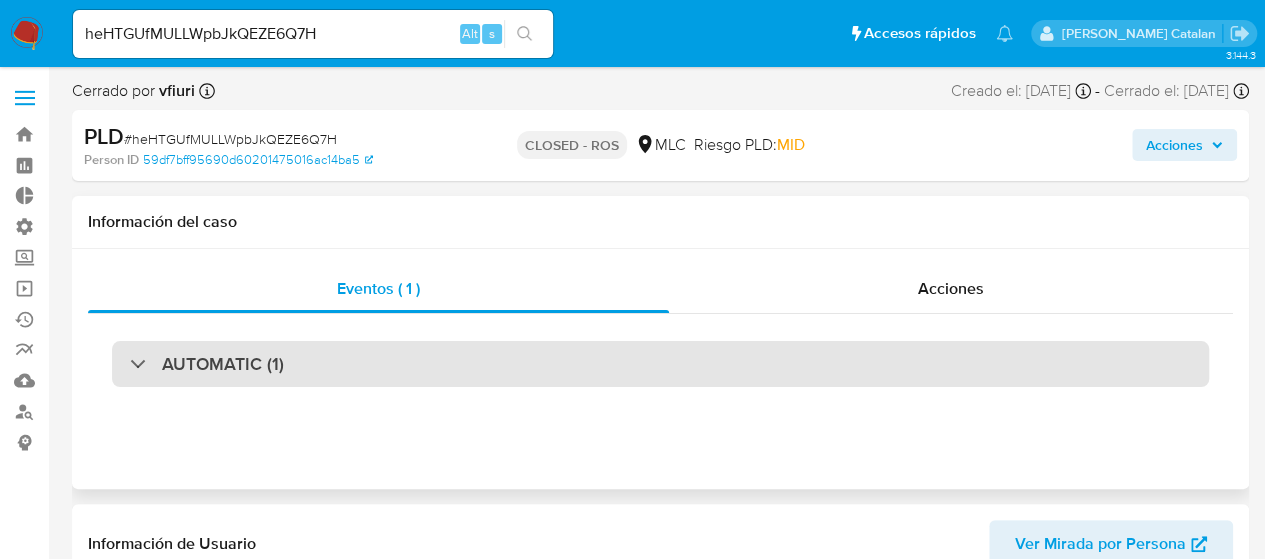click on "AUTOMATIC (1)" at bounding box center (660, 364) 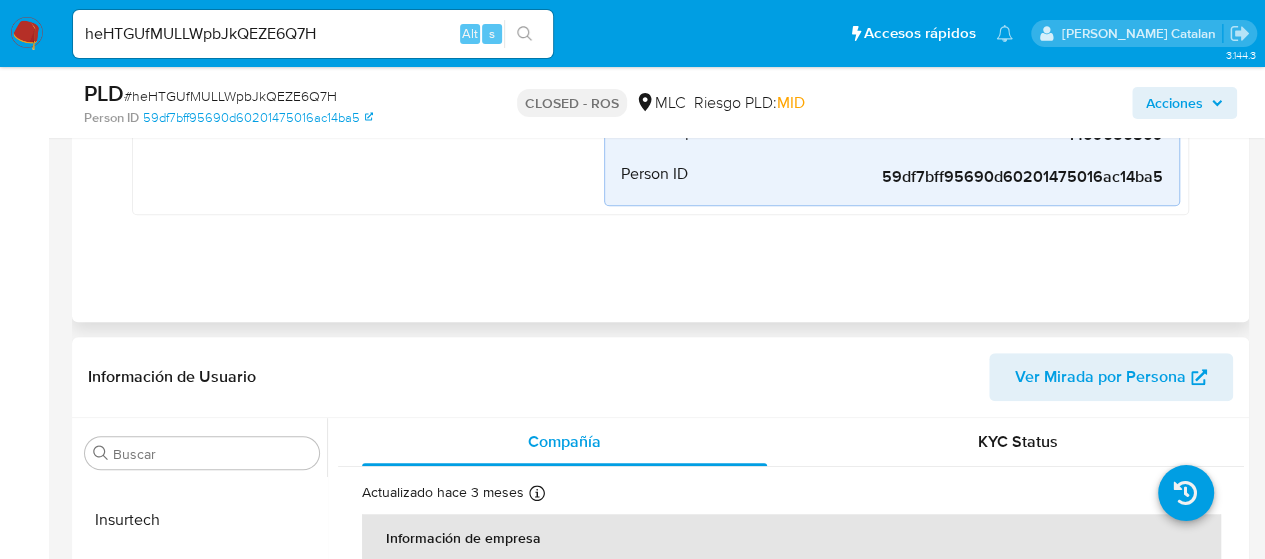 scroll, scrollTop: 553, scrollLeft: 0, axis: vertical 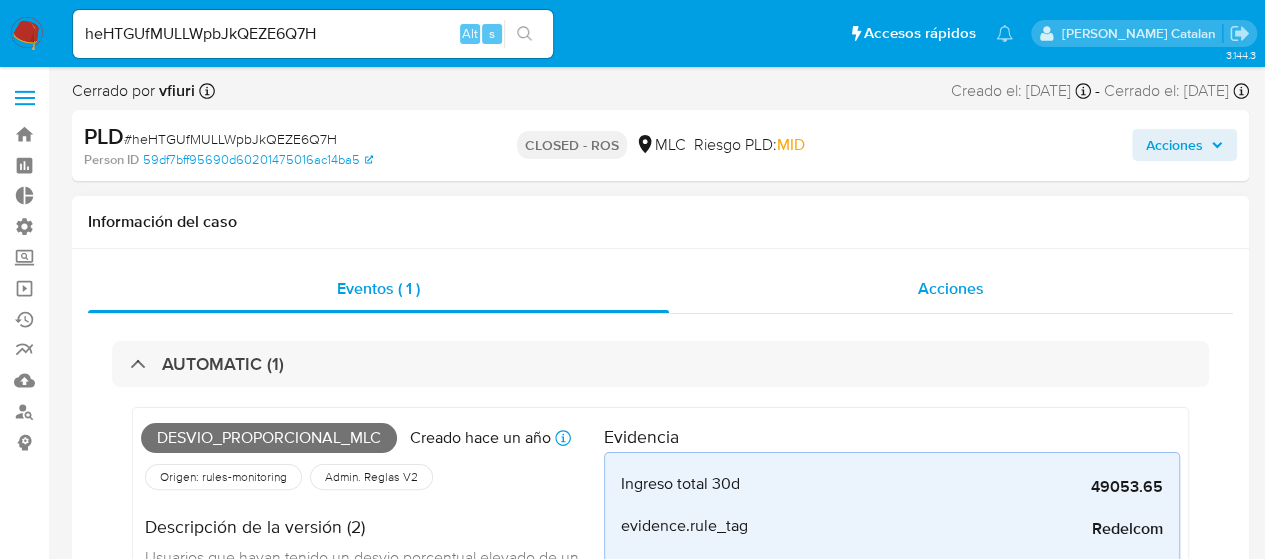 click on "Acciones" at bounding box center [951, 289] 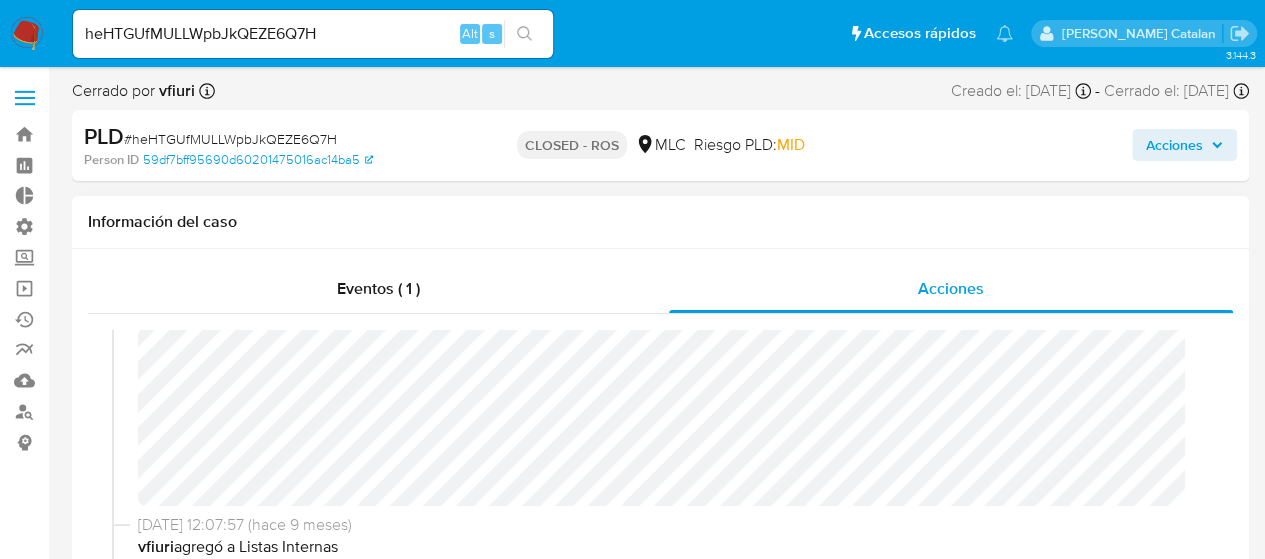 scroll, scrollTop: 50, scrollLeft: 0, axis: vertical 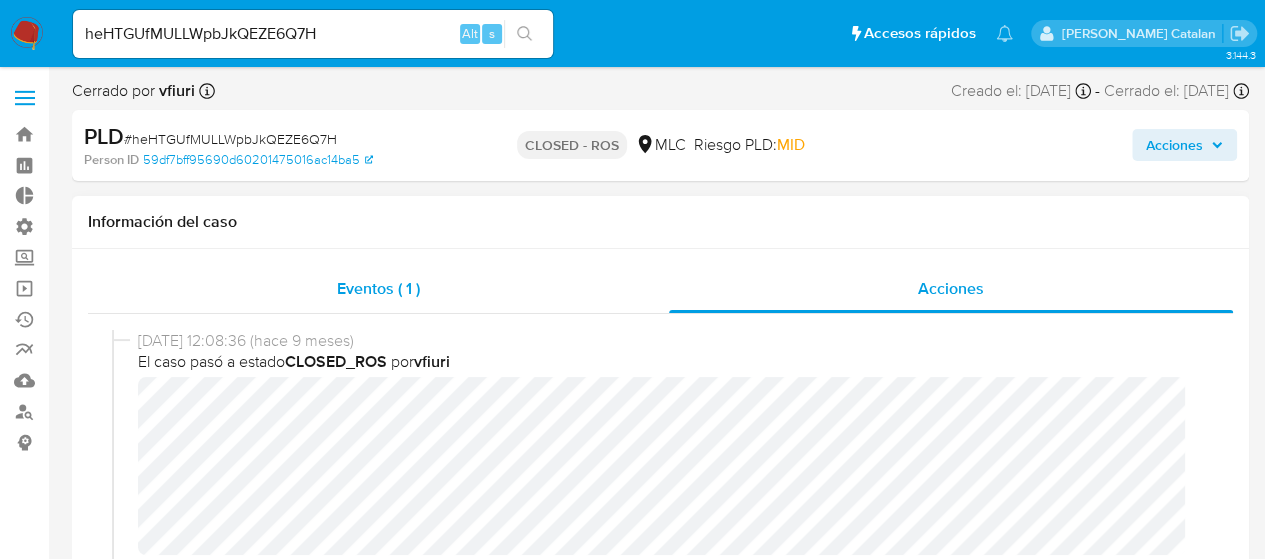 click on "Eventos ( 1 )" at bounding box center [378, 288] 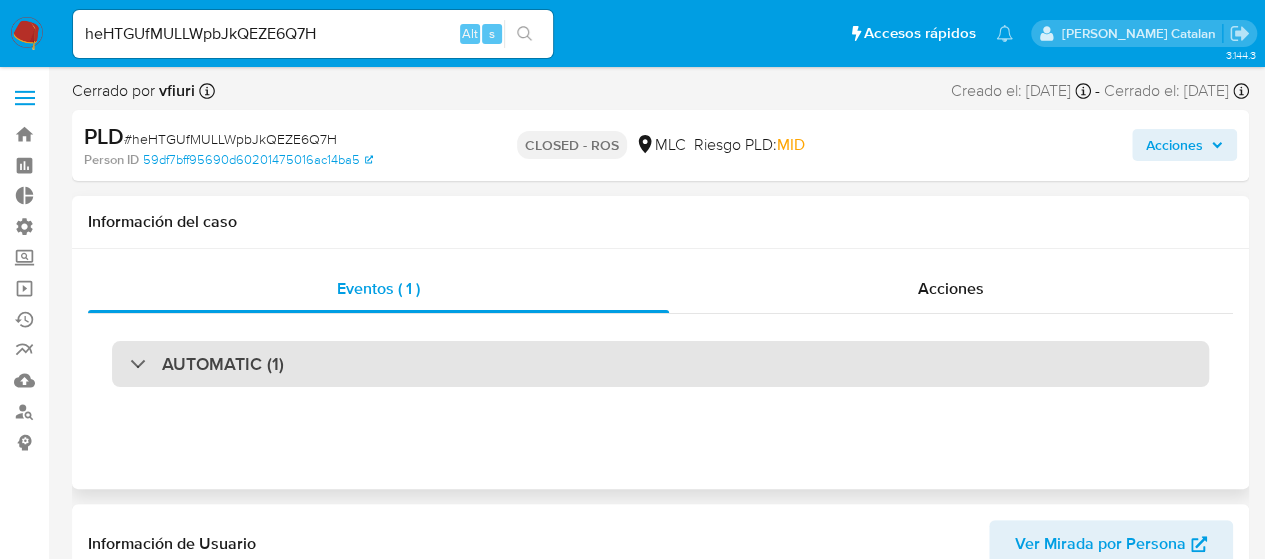click on "AUTOMATIC (1)" at bounding box center [660, 364] 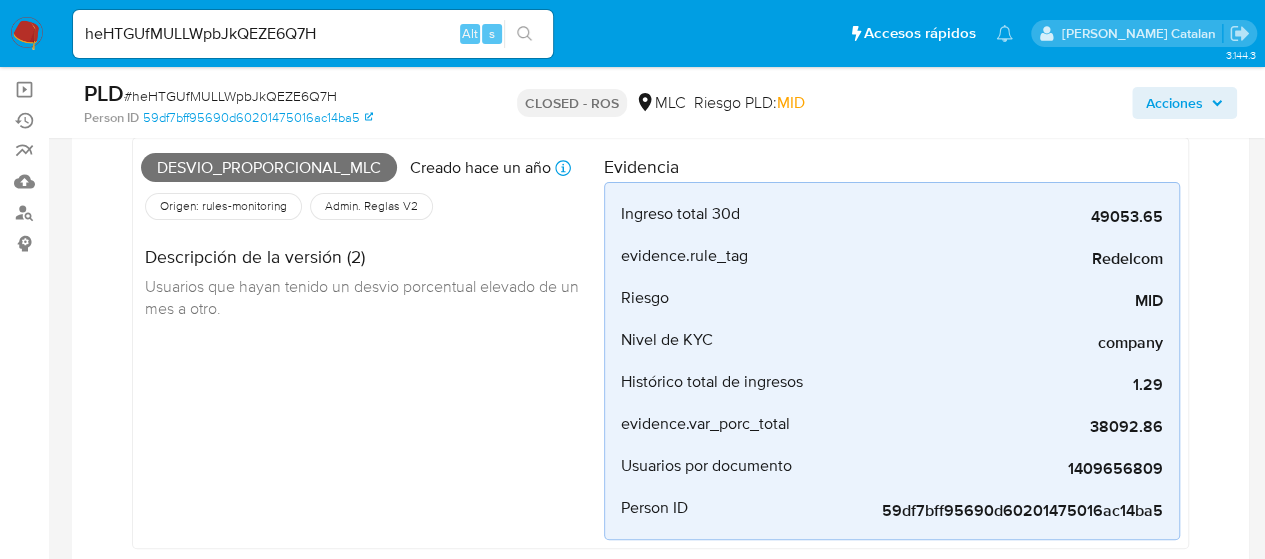 scroll, scrollTop: 200, scrollLeft: 0, axis: vertical 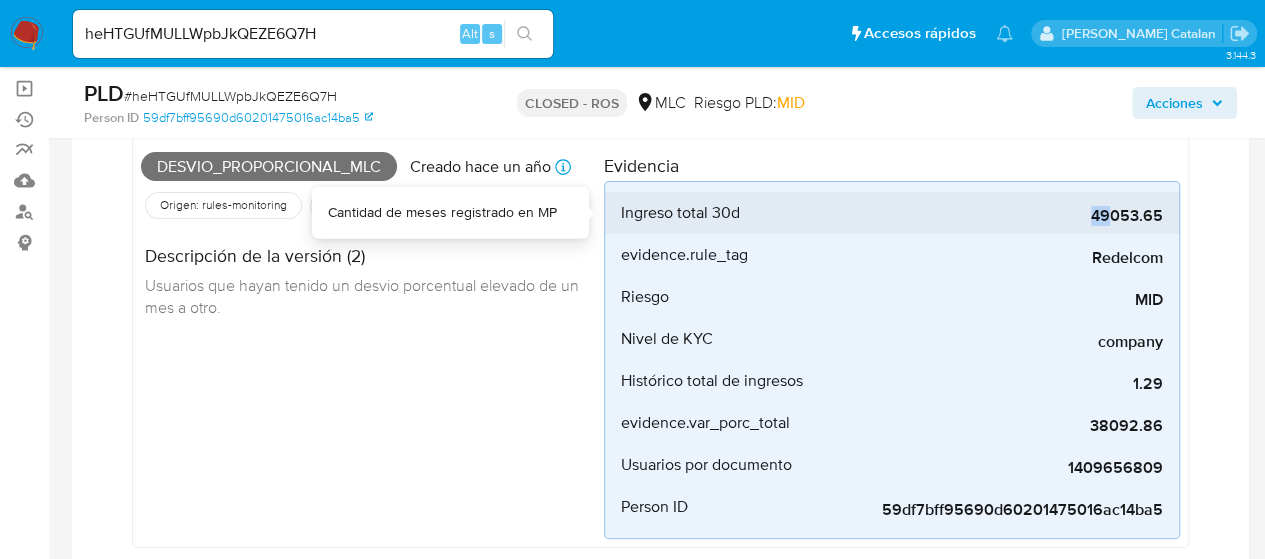 drag, startPoint x: 1092, startPoint y: 223, endPoint x: 1108, endPoint y: 221, distance: 16.124516 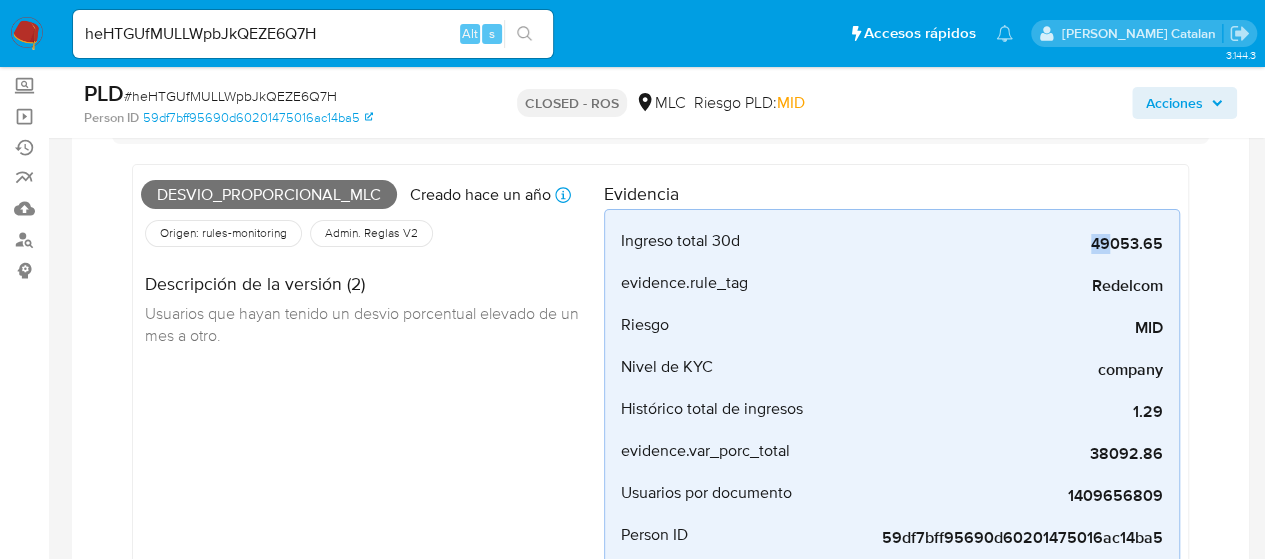 scroll, scrollTop: 170, scrollLeft: 0, axis: vertical 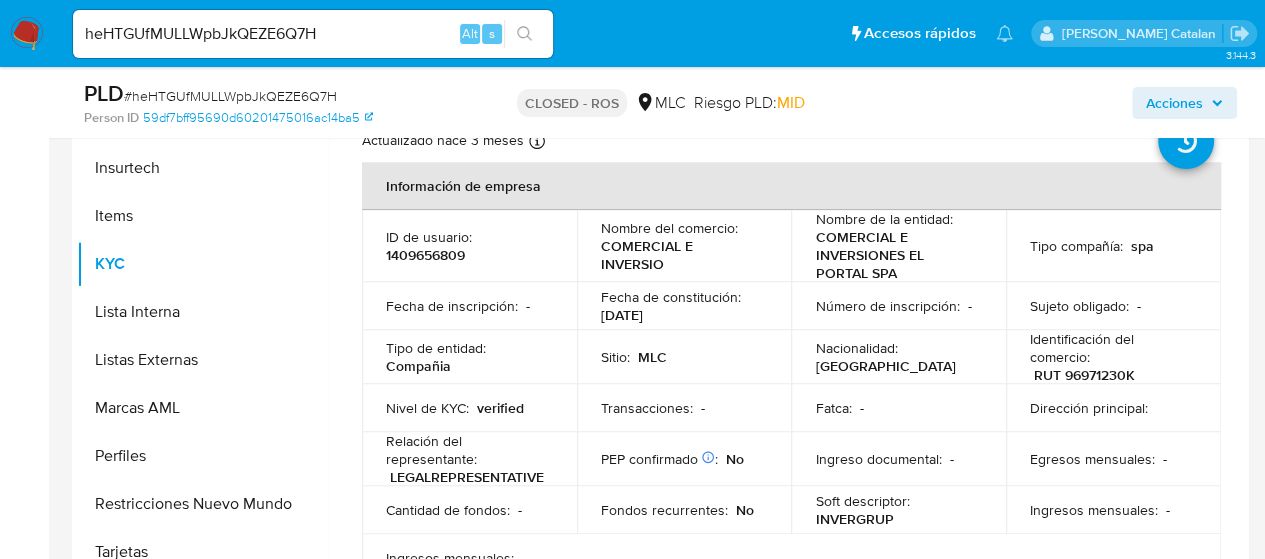click on "1409656809" at bounding box center [425, 255] 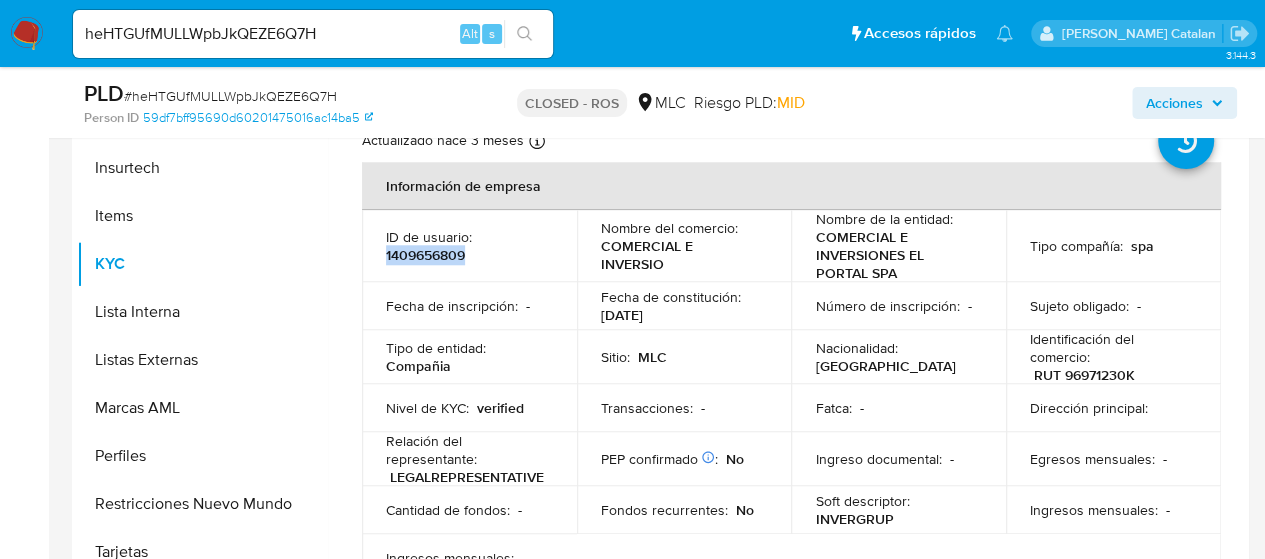 drag, startPoint x: 469, startPoint y: 252, endPoint x: 384, endPoint y: 259, distance: 85.28775 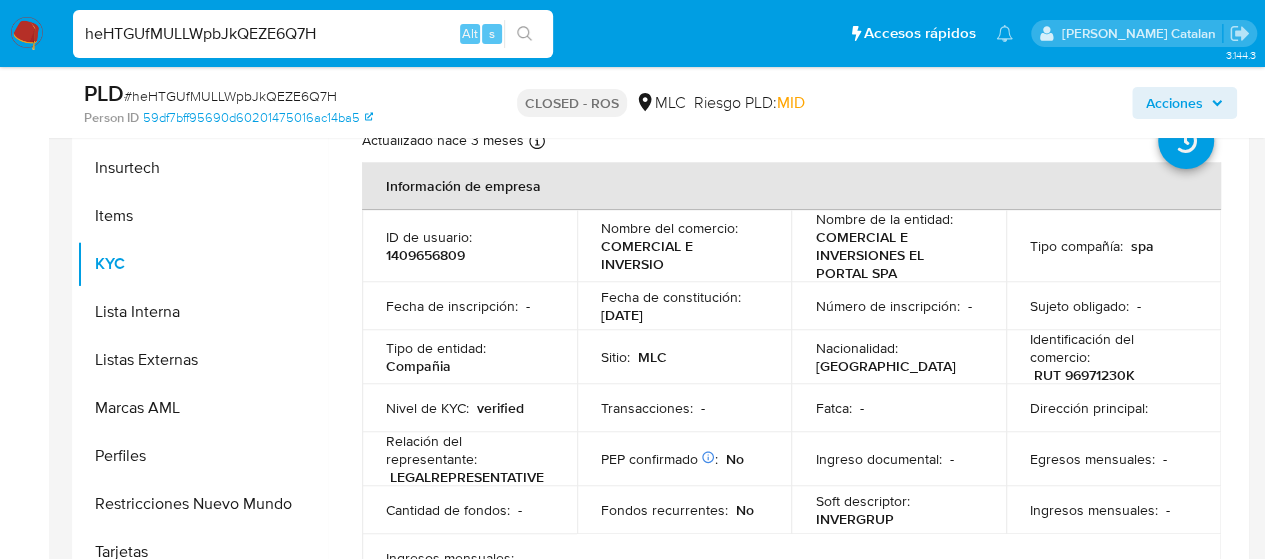 drag, startPoint x: 362, startPoint y: 28, endPoint x: 0, endPoint y: 67, distance: 364.09476 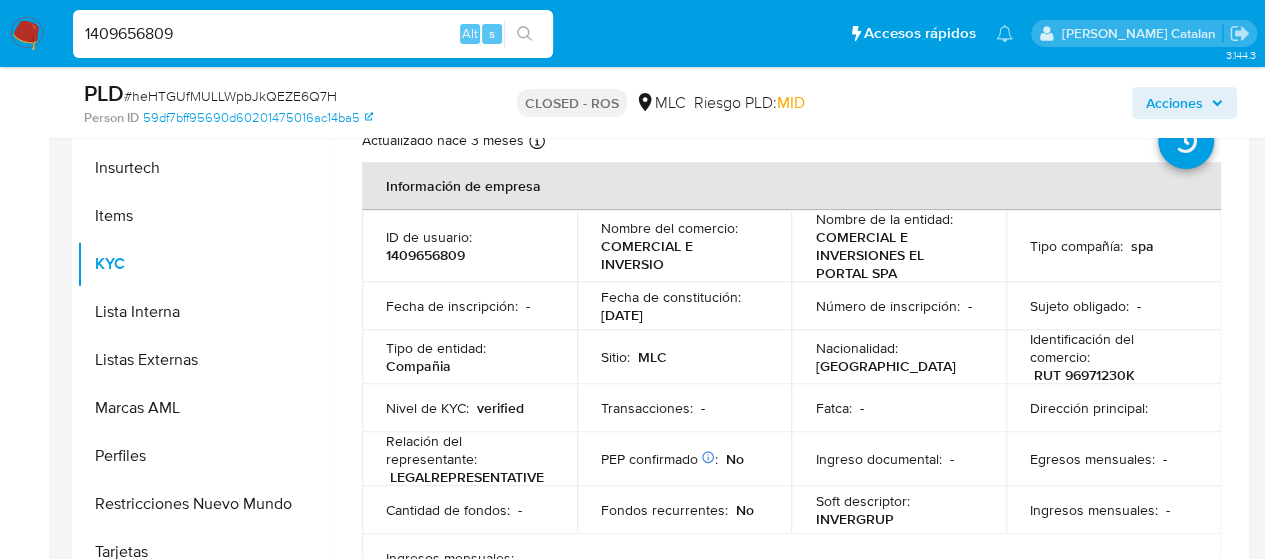 type on "1409656809" 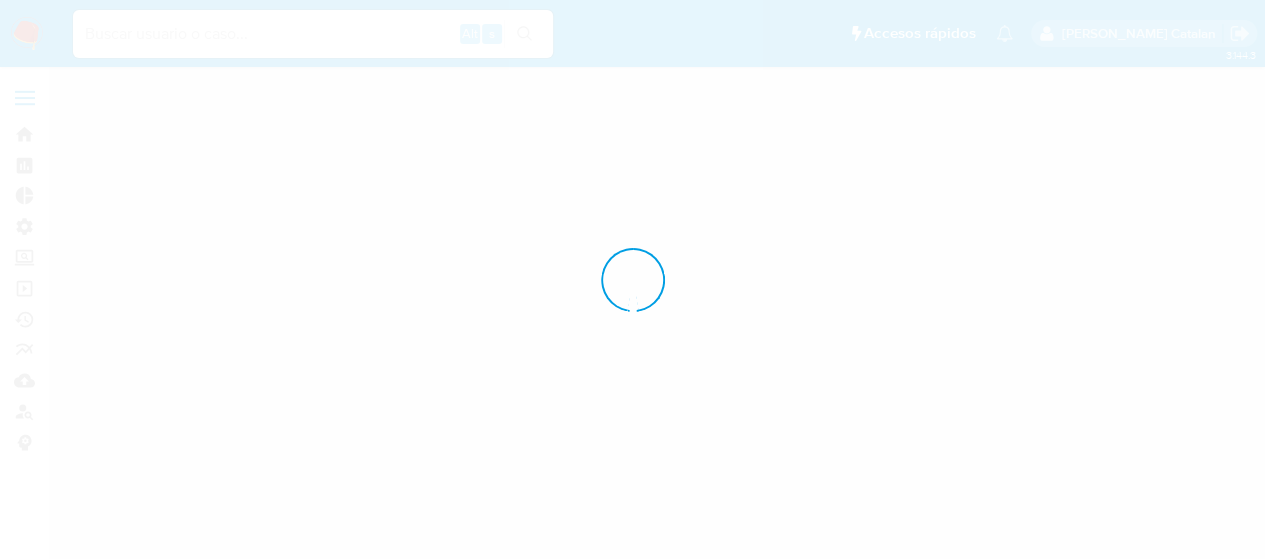 scroll, scrollTop: 0, scrollLeft: 0, axis: both 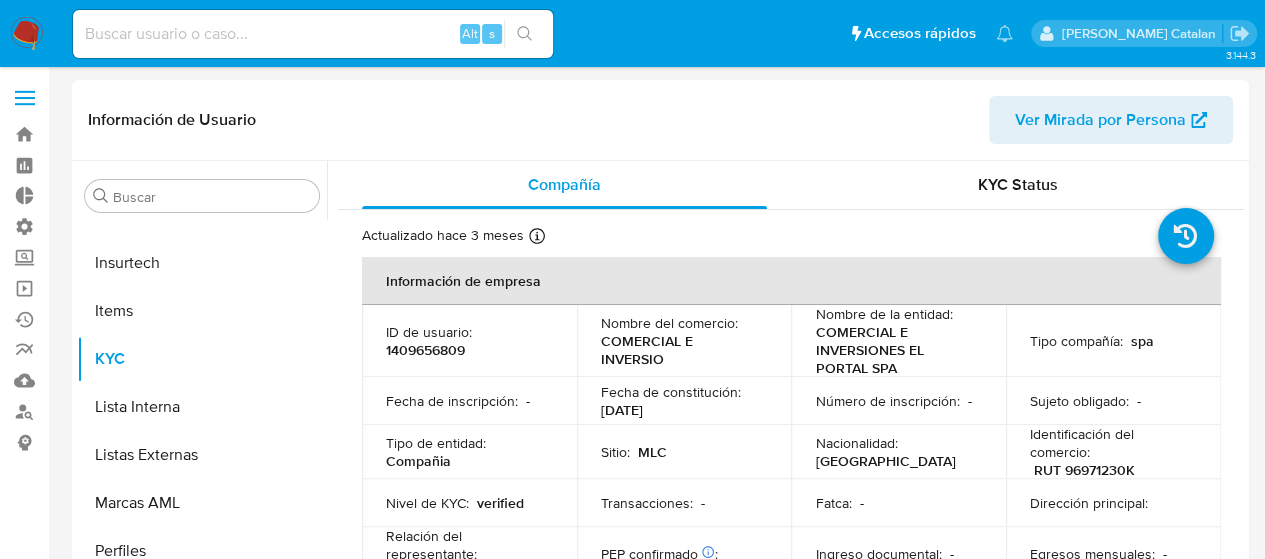 select on "10" 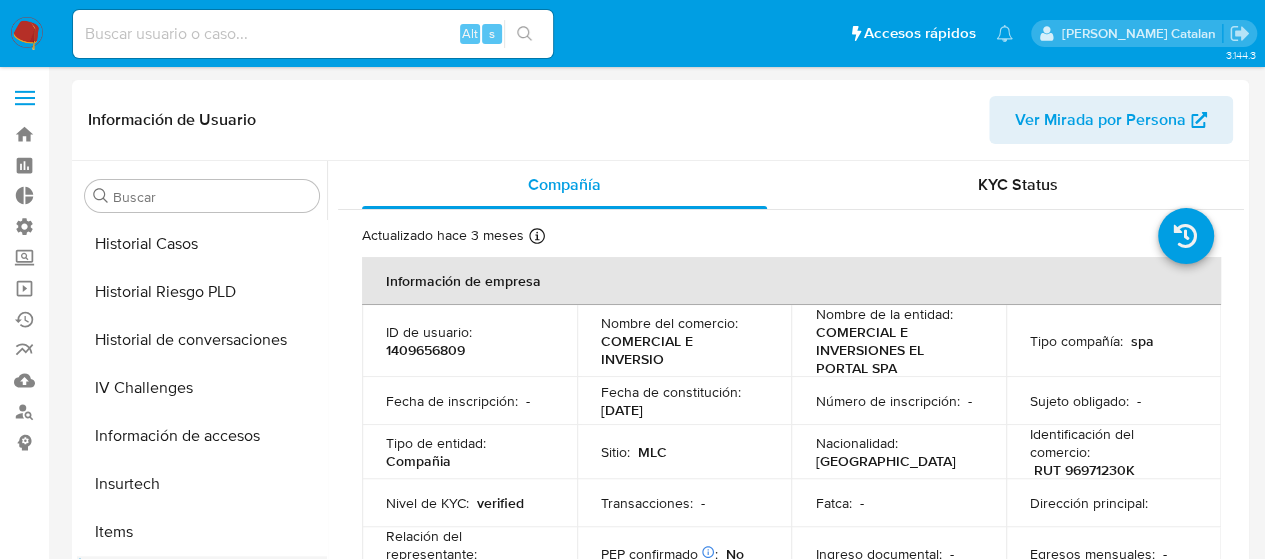 scroll, scrollTop: 573, scrollLeft: 0, axis: vertical 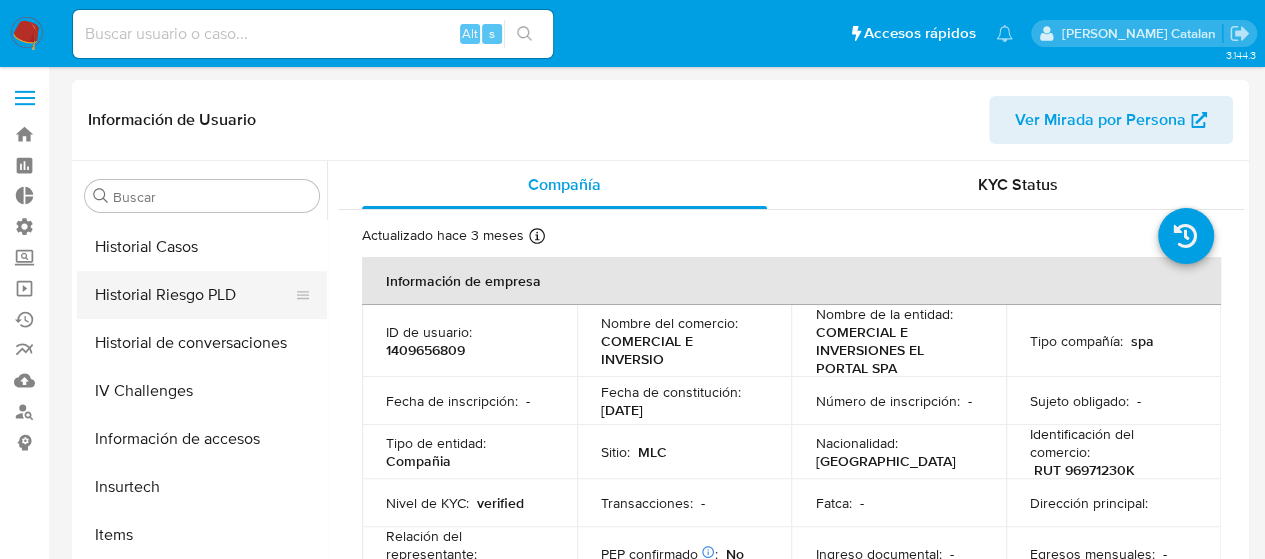 click on "Historial Riesgo PLD" at bounding box center (194, 295) 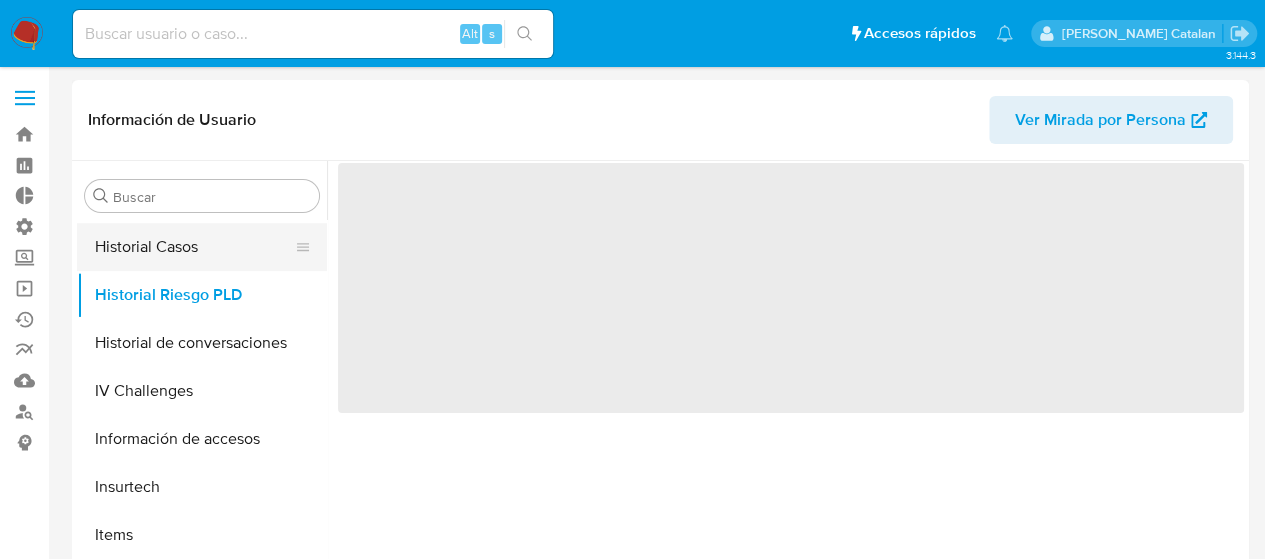 click on "Historial Casos" at bounding box center (194, 247) 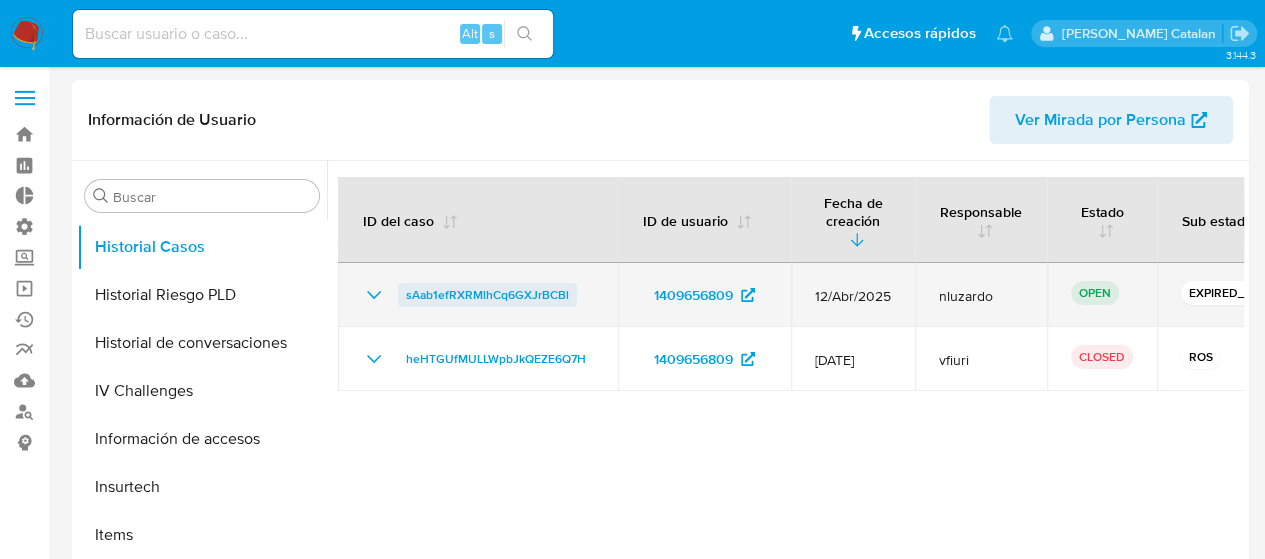 click on "sAab1efRXRMlhCq6GXJrBCBl" at bounding box center [487, 295] 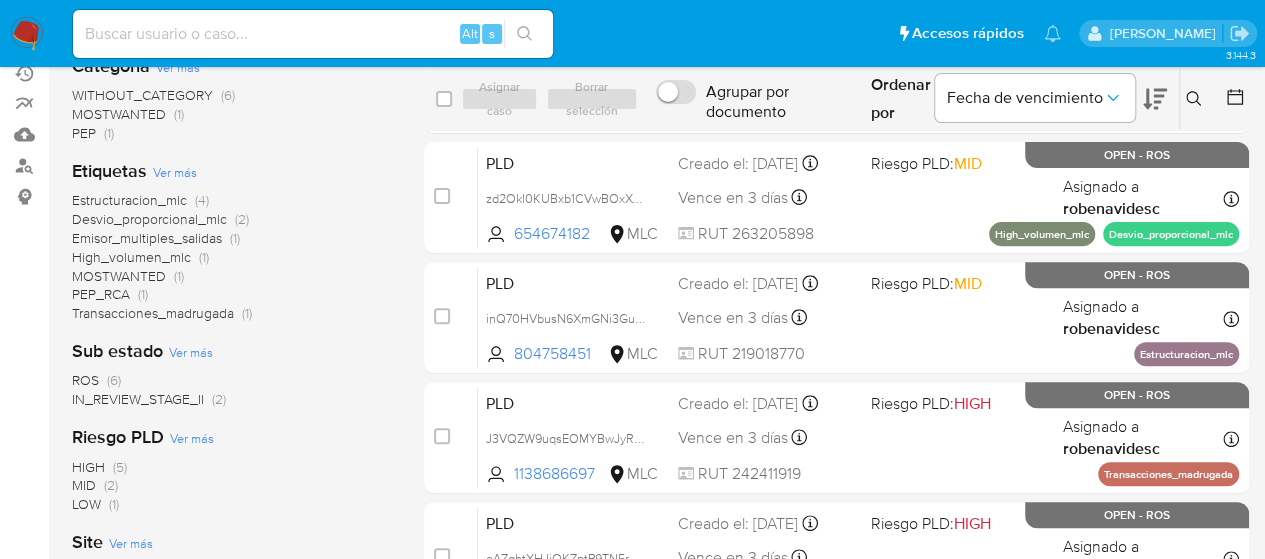 scroll, scrollTop: 246, scrollLeft: 0, axis: vertical 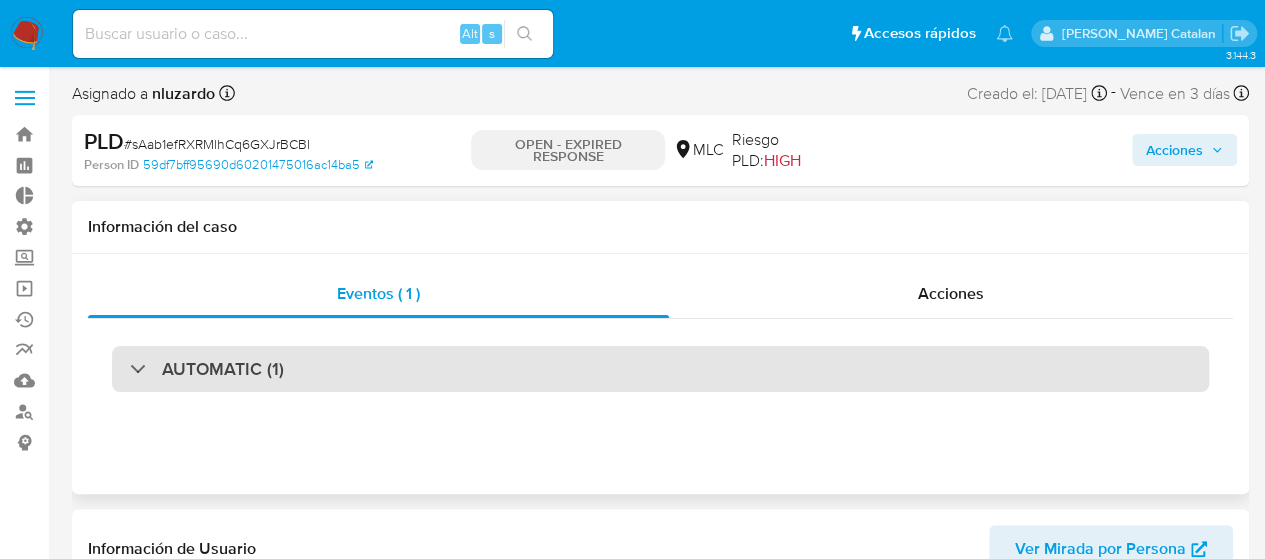 click on "AUTOMATIC (1)" at bounding box center (660, 369) 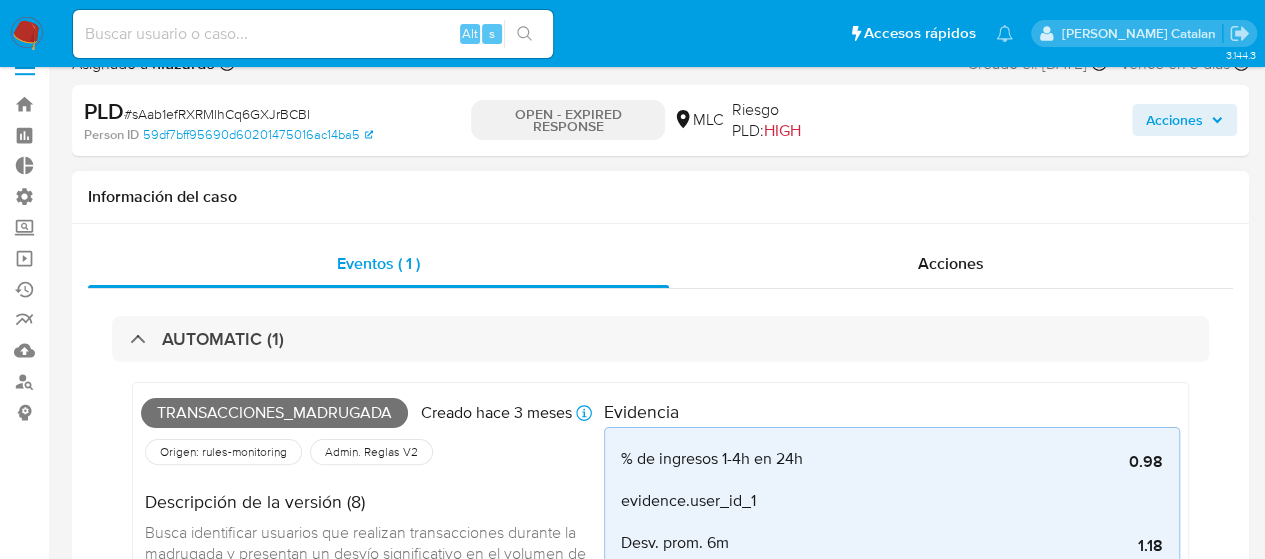 select on "10" 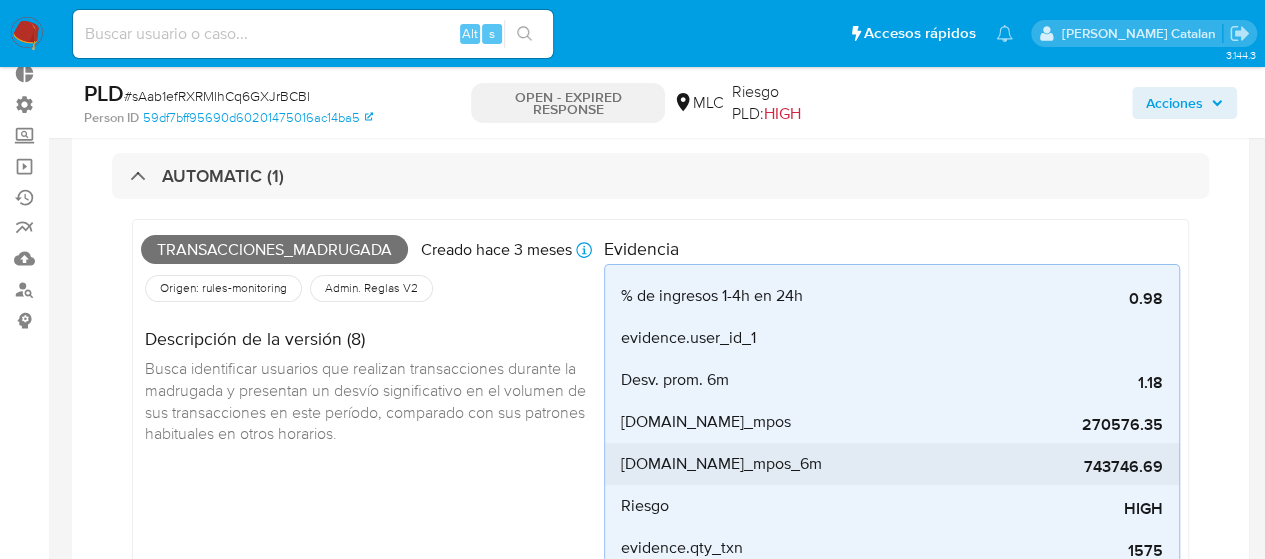 scroll, scrollTop: 121, scrollLeft: 0, axis: vertical 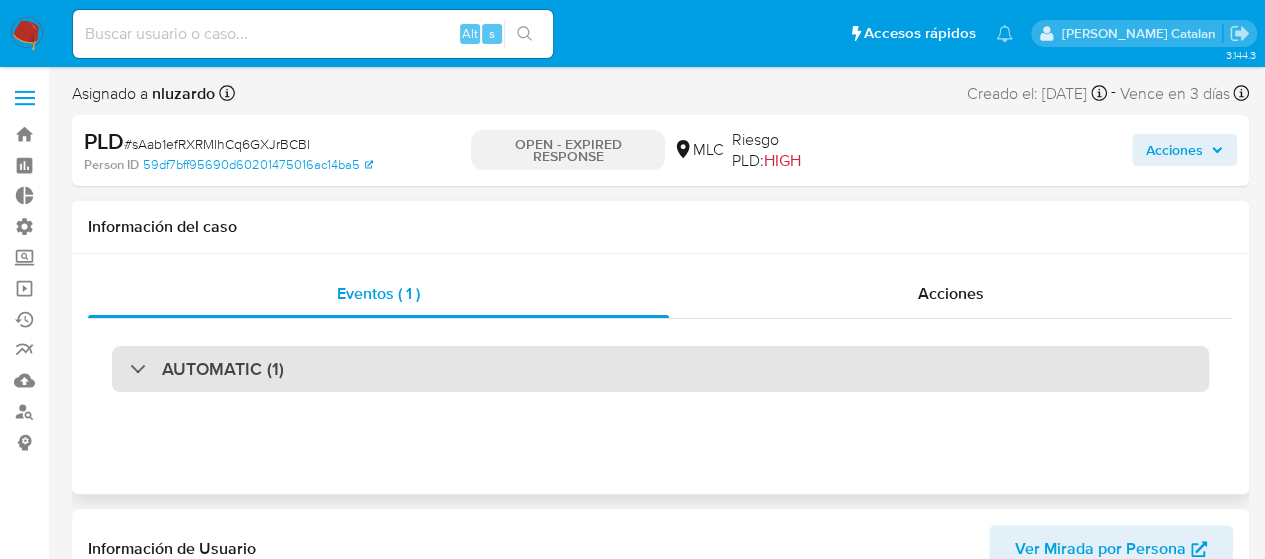 click on "AUTOMATIC (1)" at bounding box center (660, 369) 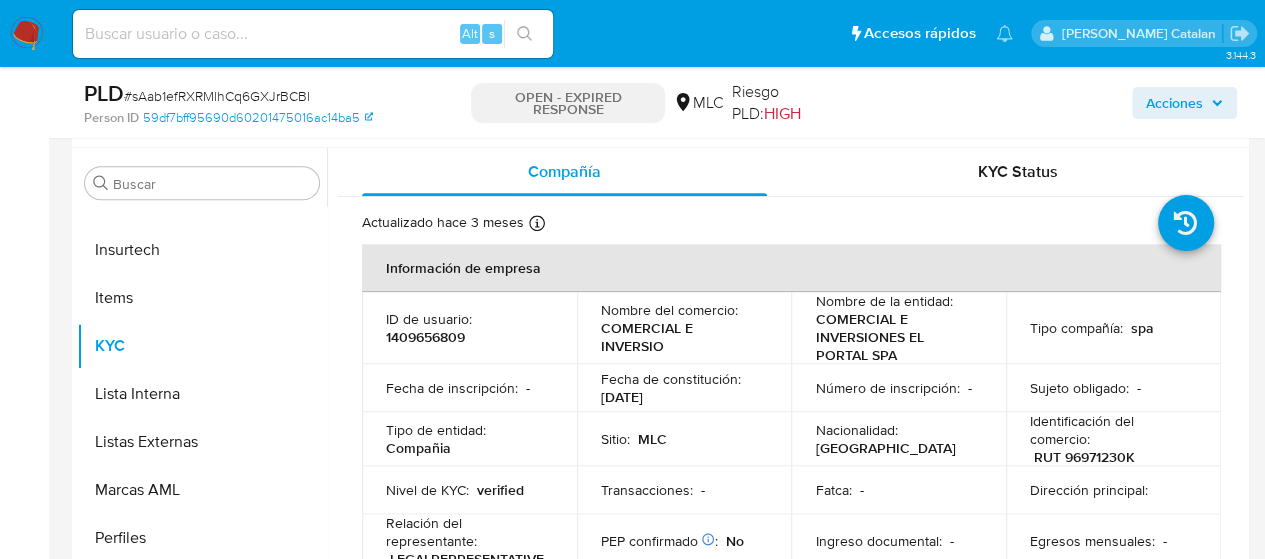 scroll, scrollTop: 933, scrollLeft: 0, axis: vertical 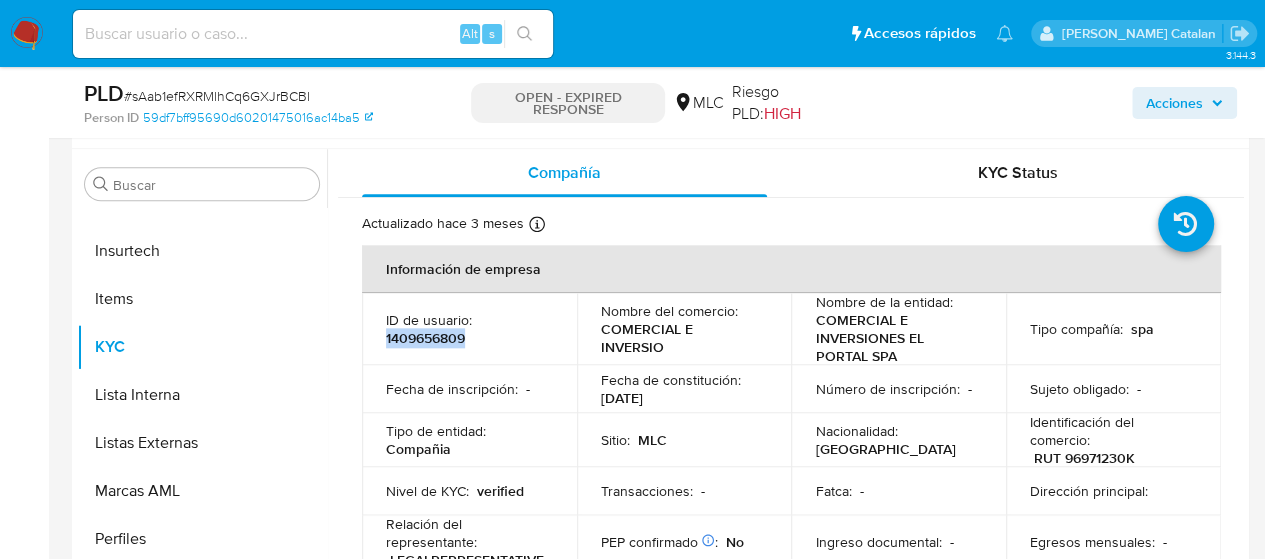 drag, startPoint x: 483, startPoint y: 342, endPoint x: 384, endPoint y: 335, distance: 99.24717 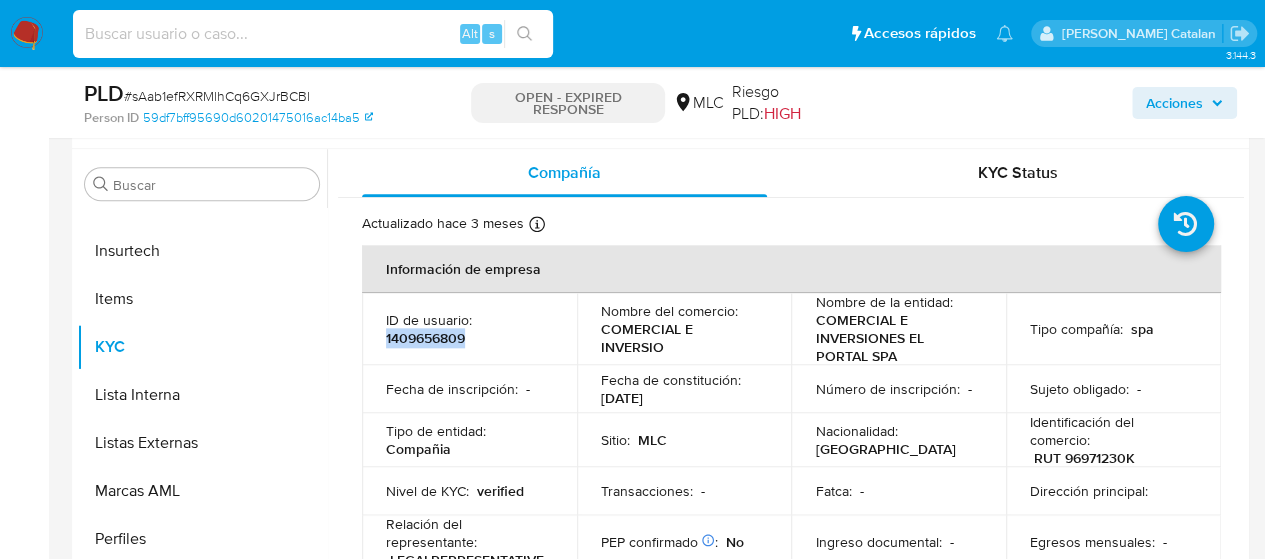 click at bounding box center [313, 34] 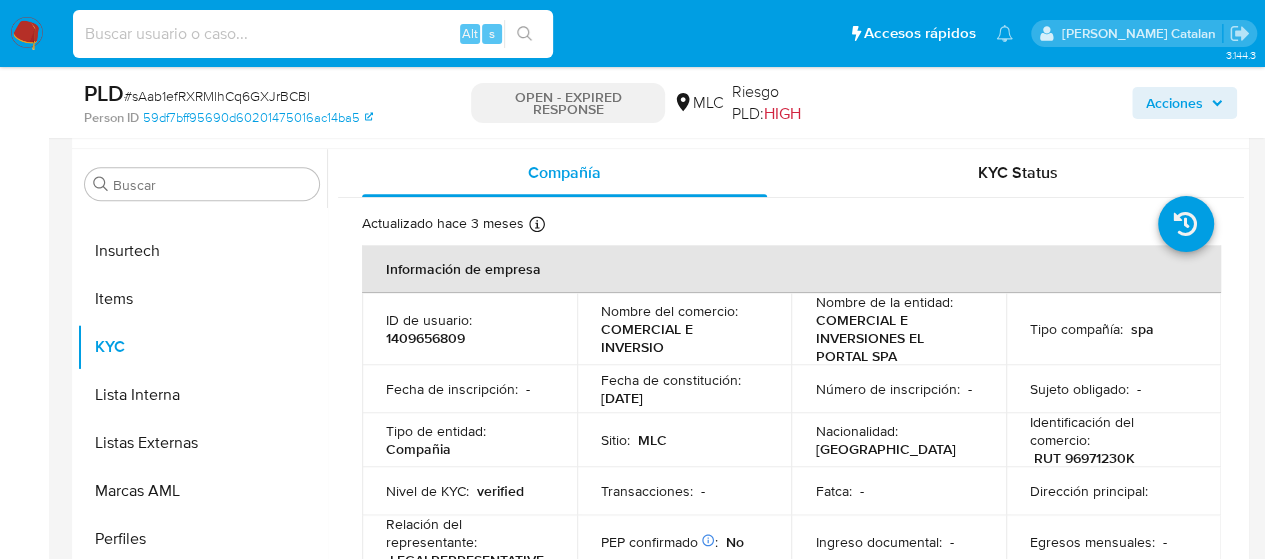 paste on "1409656809" 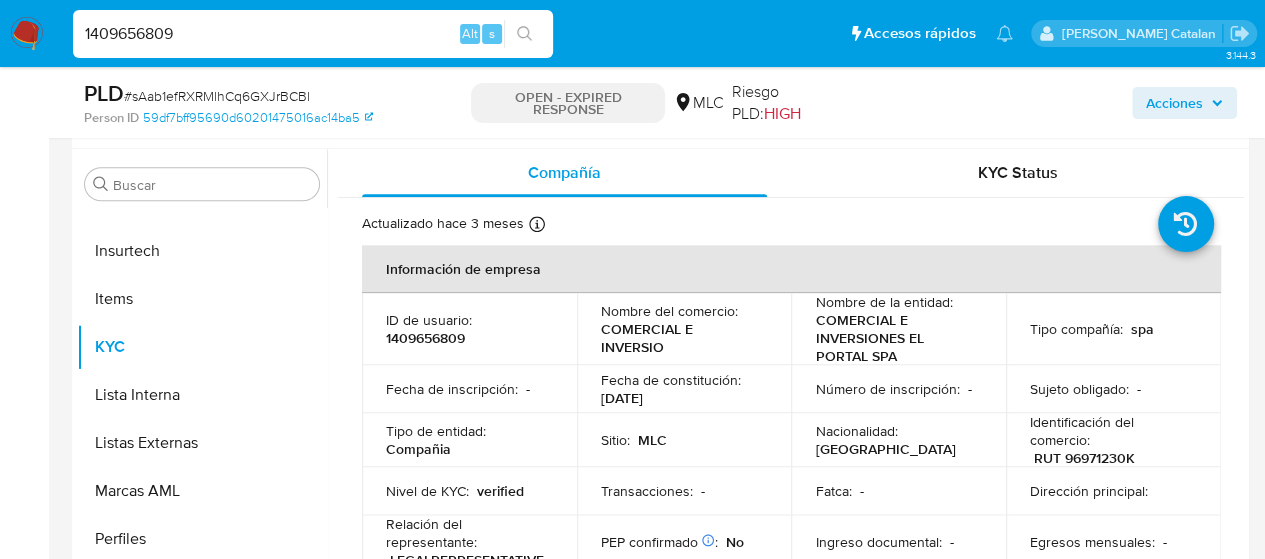 type on "1409656809" 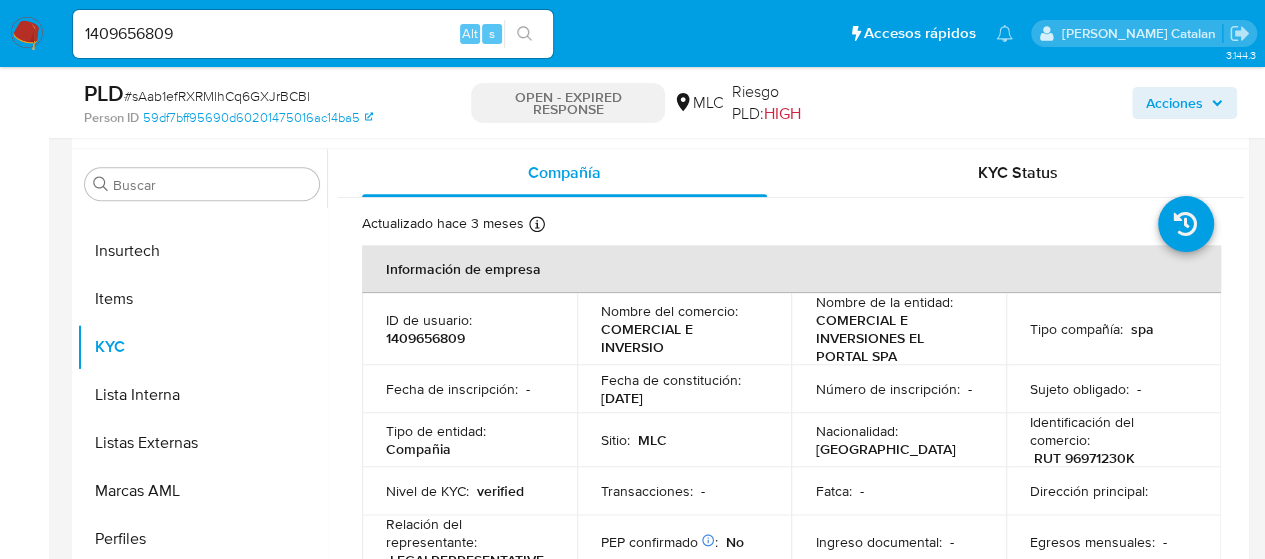 scroll, scrollTop: 0, scrollLeft: 0, axis: both 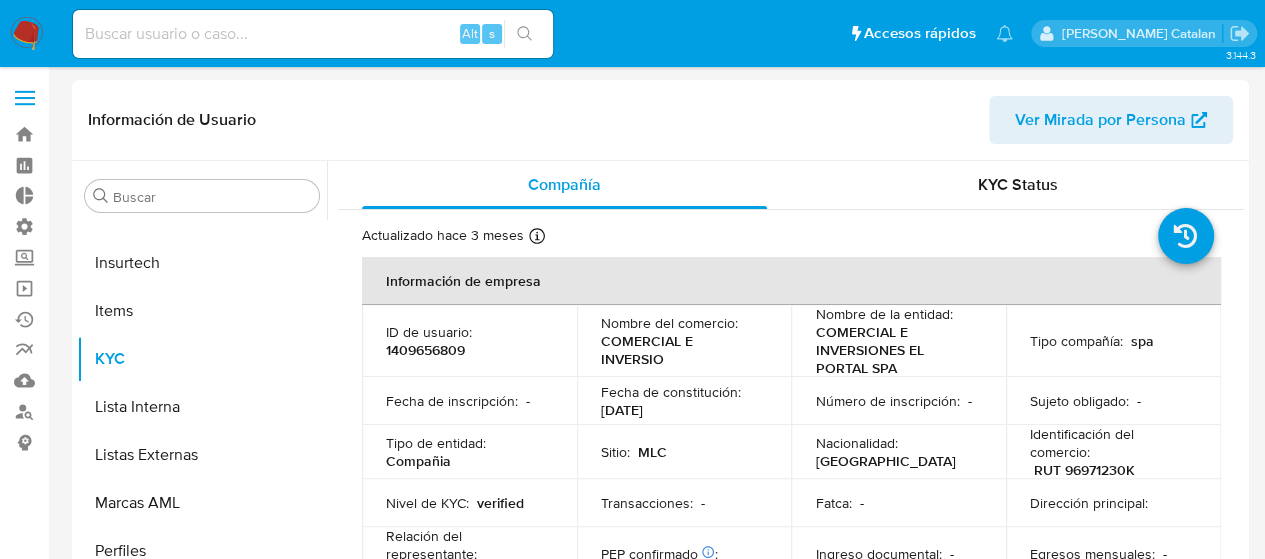 select on "10" 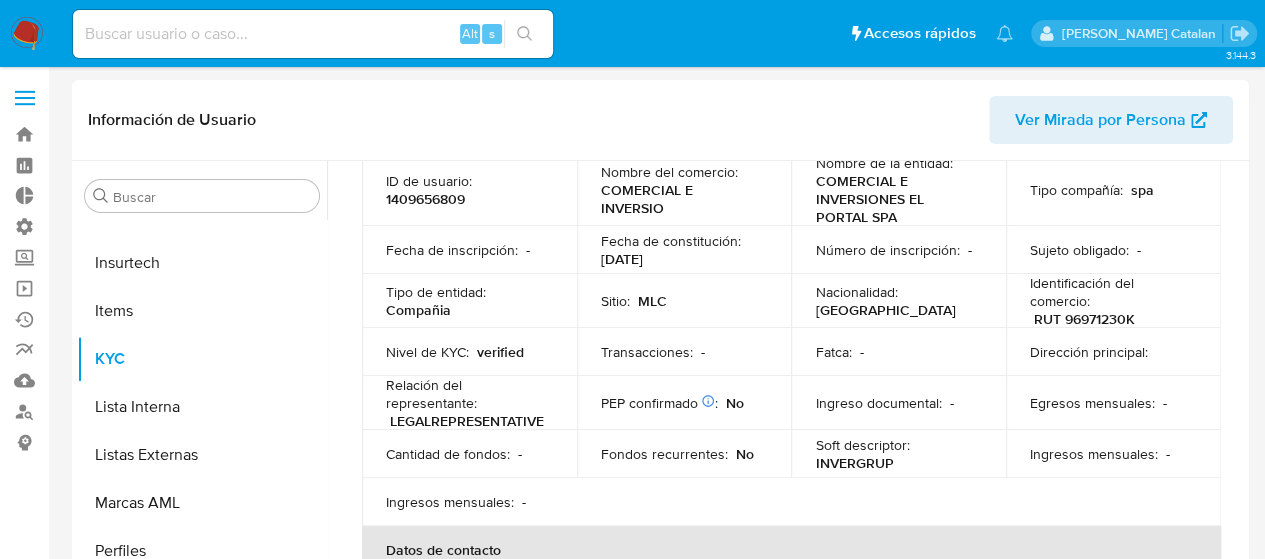 scroll, scrollTop: 0, scrollLeft: 0, axis: both 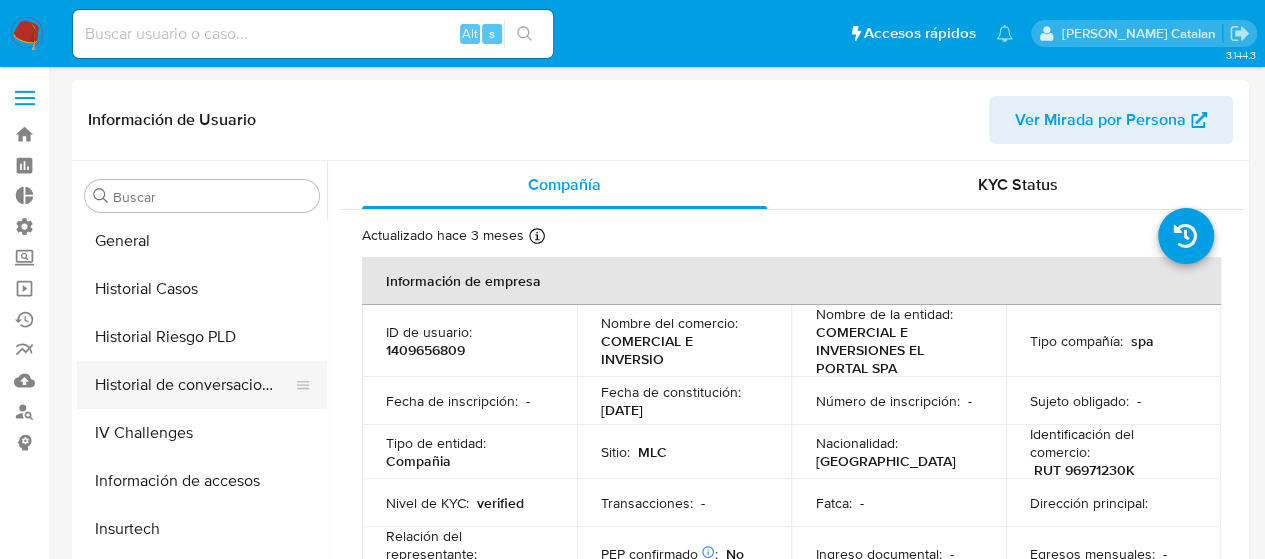 click on "Historial Casos" at bounding box center [202, 289] 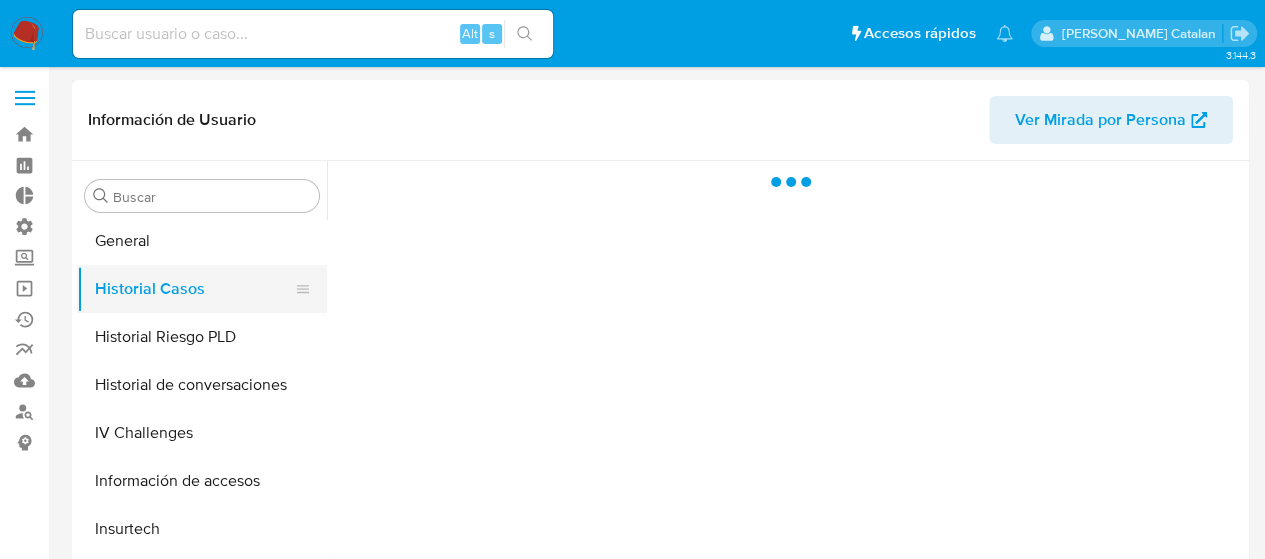 click on "Historial Casos" at bounding box center [194, 289] 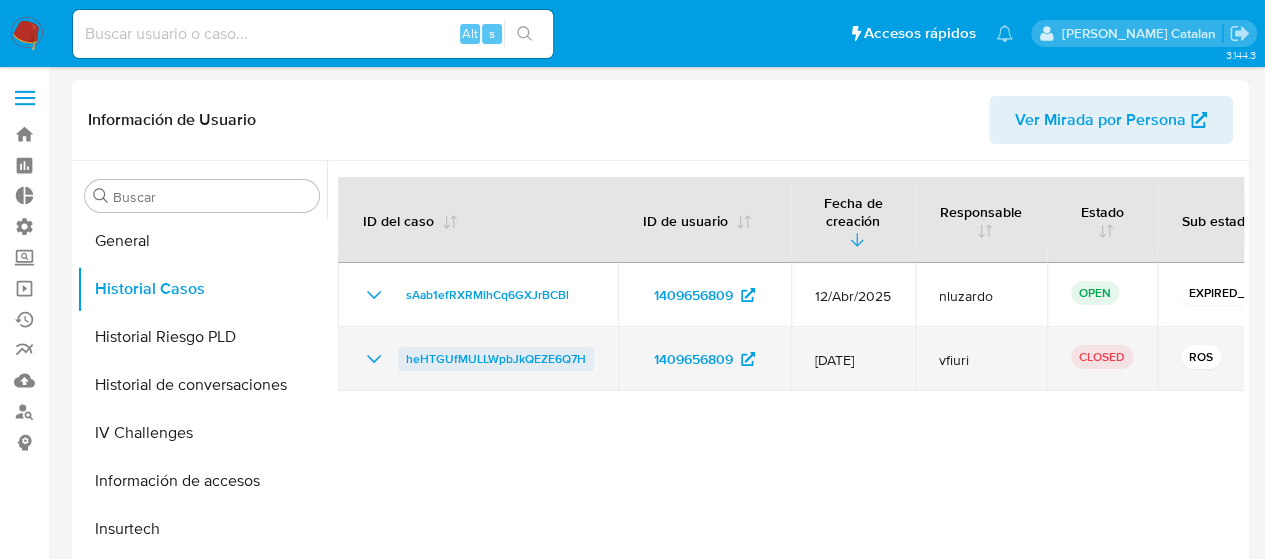 click on "heHTGUfMULLWpbJkQEZE6Q7H" at bounding box center [496, 359] 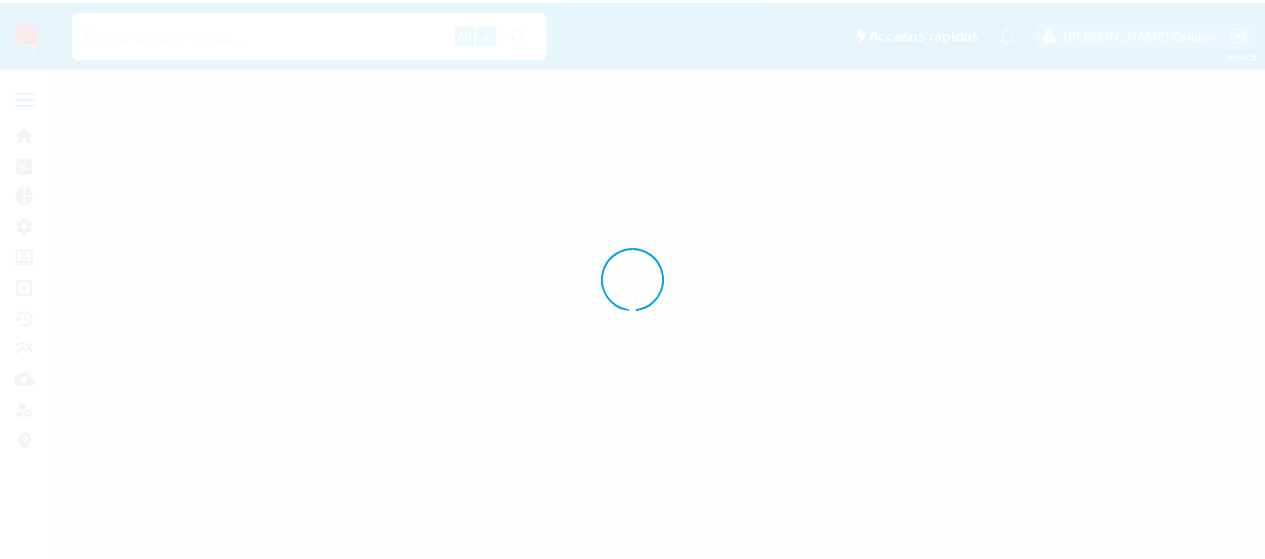 scroll, scrollTop: 0, scrollLeft: 0, axis: both 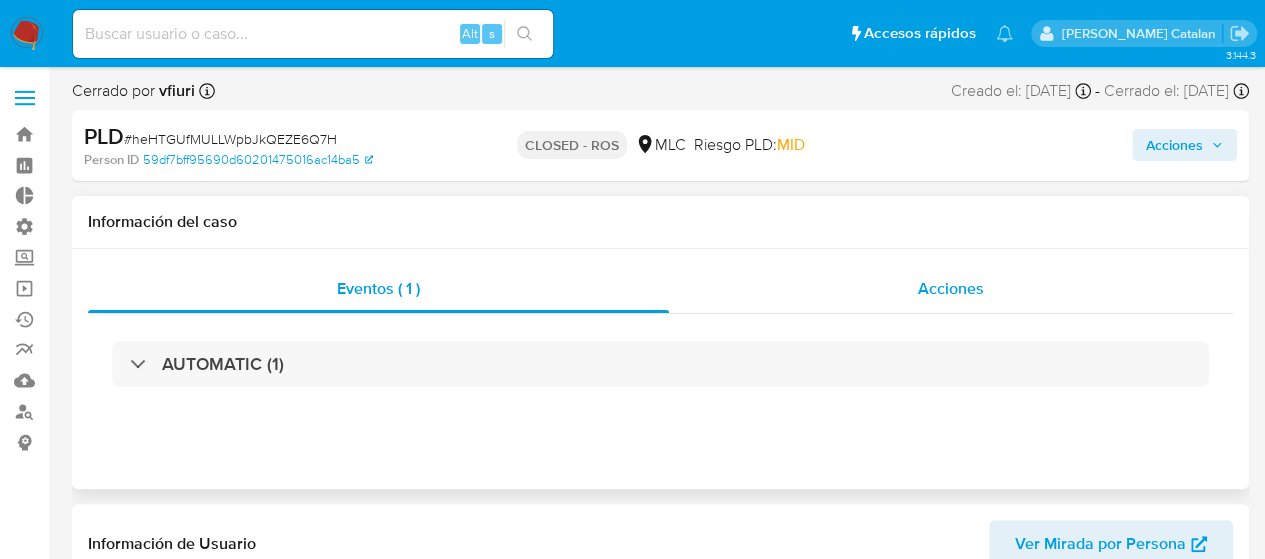 click on "Acciones" at bounding box center [951, 289] 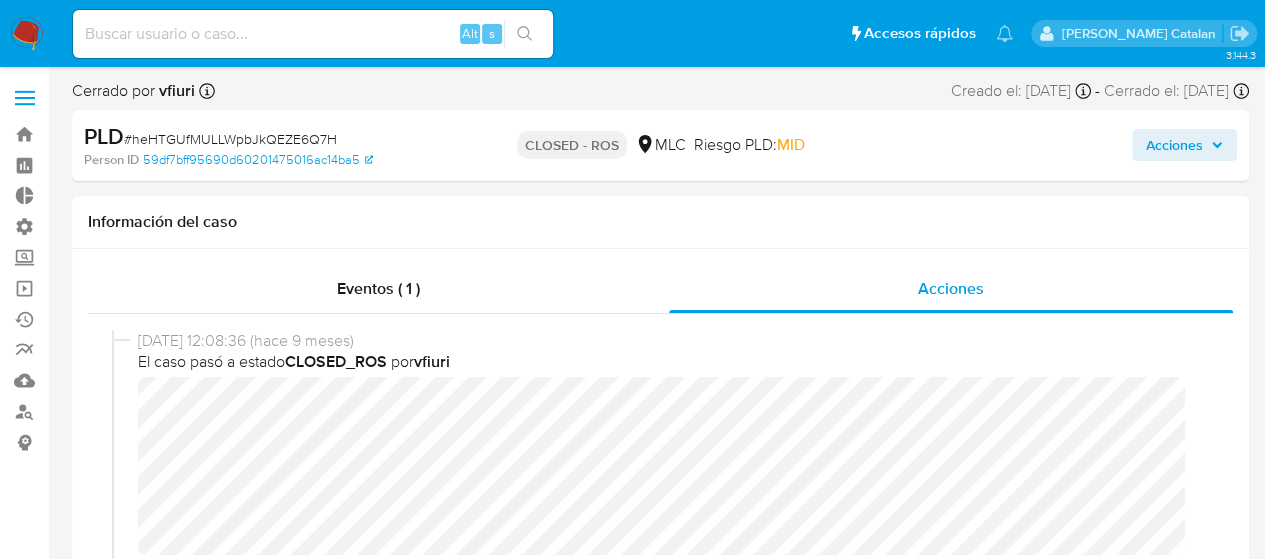 select on "10" 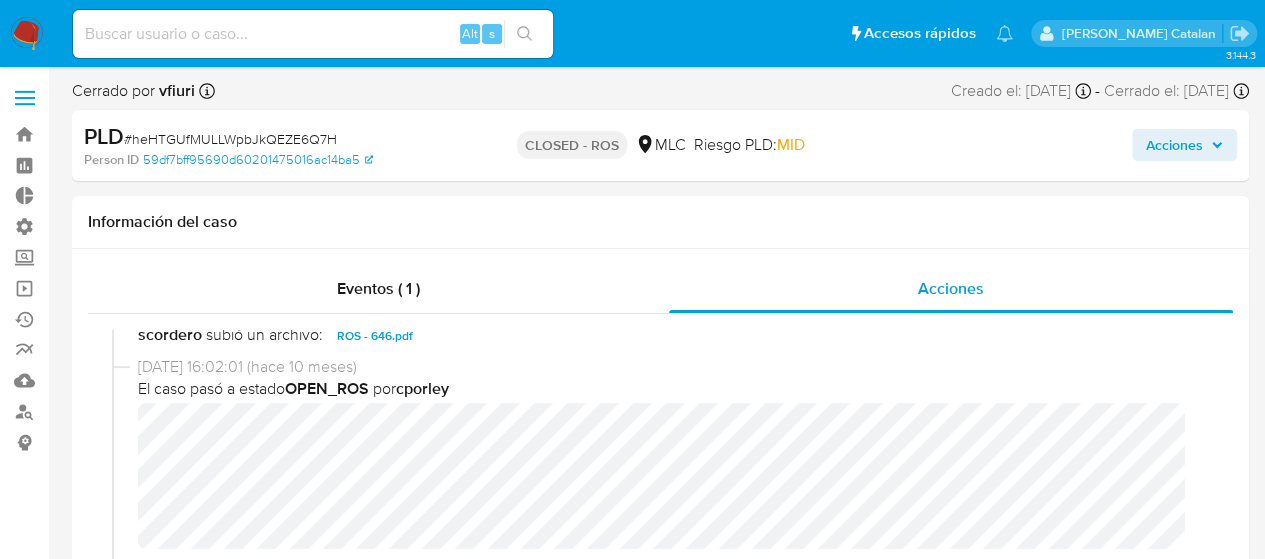 scroll, scrollTop: 677, scrollLeft: 0, axis: vertical 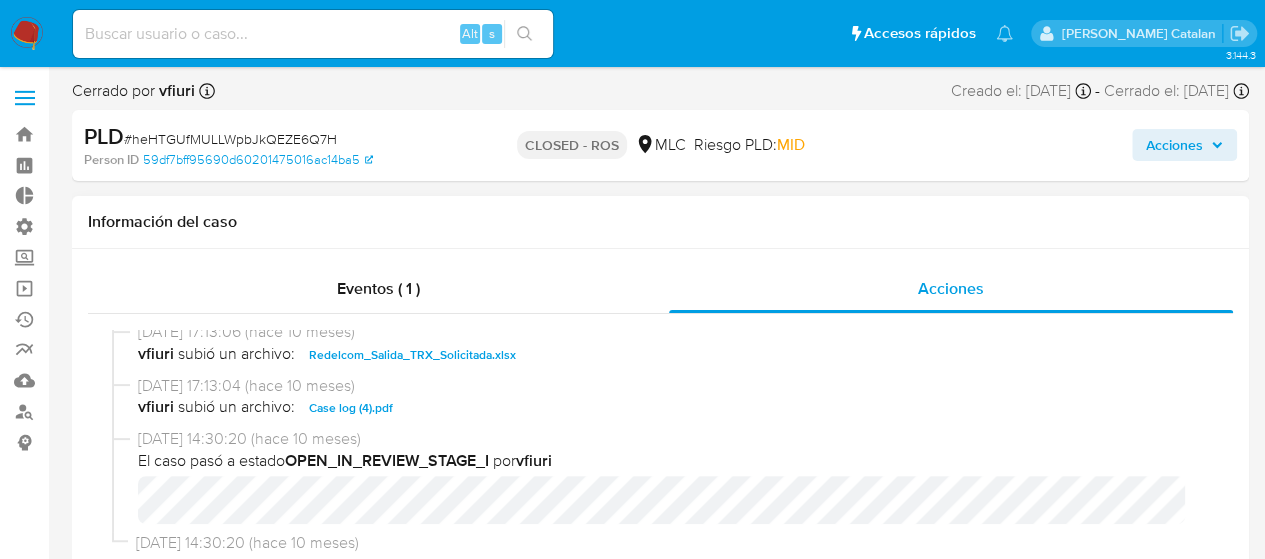 click on "Case log  (4).pdf" at bounding box center [351, 408] 